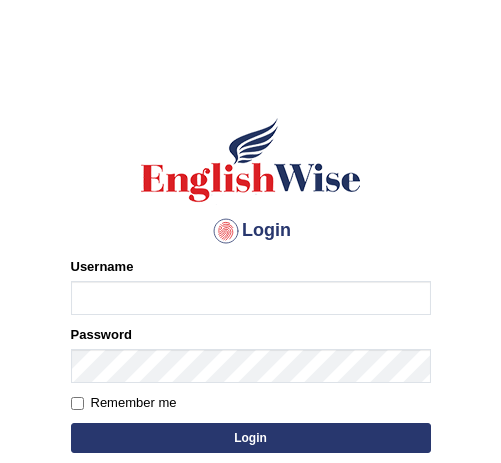 scroll, scrollTop: 0, scrollLeft: 0, axis: both 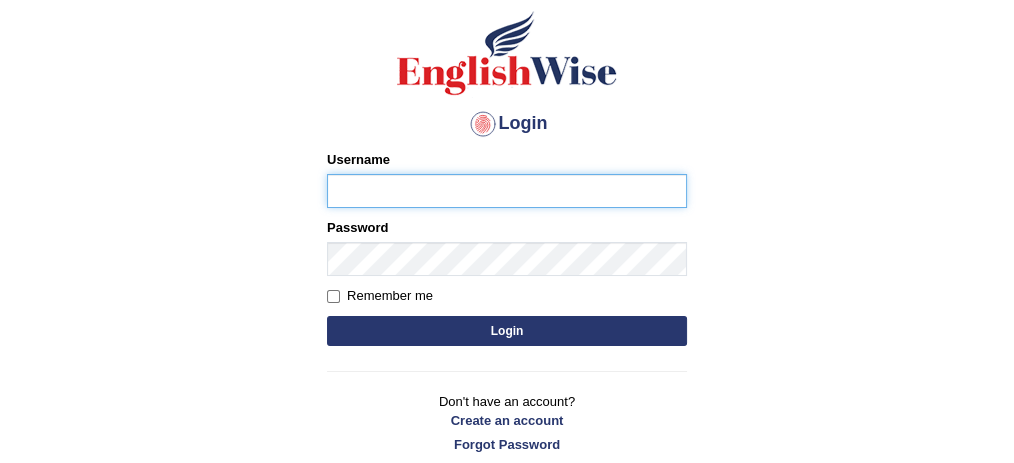 type on "bhagwantbrar" 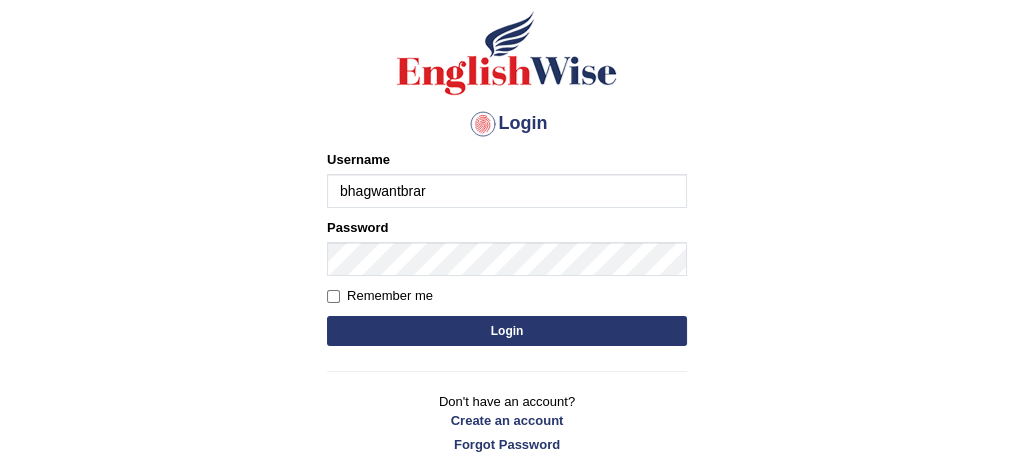 click on "Login" at bounding box center [507, 331] 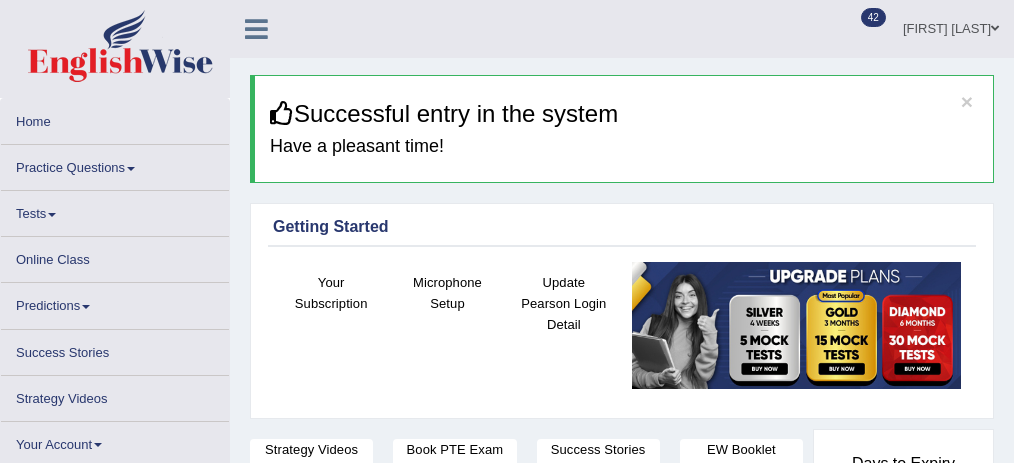 scroll, scrollTop: 0, scrollLeft: 0, axis: both 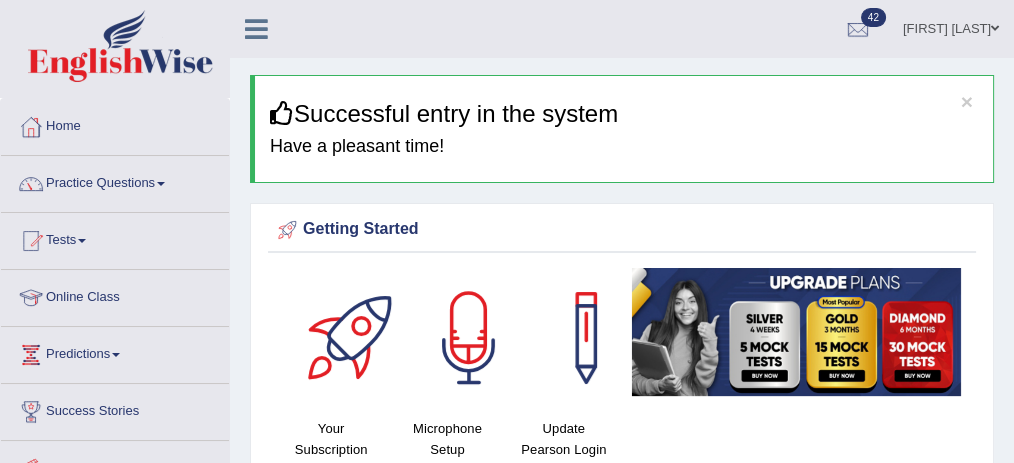click on "Practice Questions" at bounding box center [115, 181] 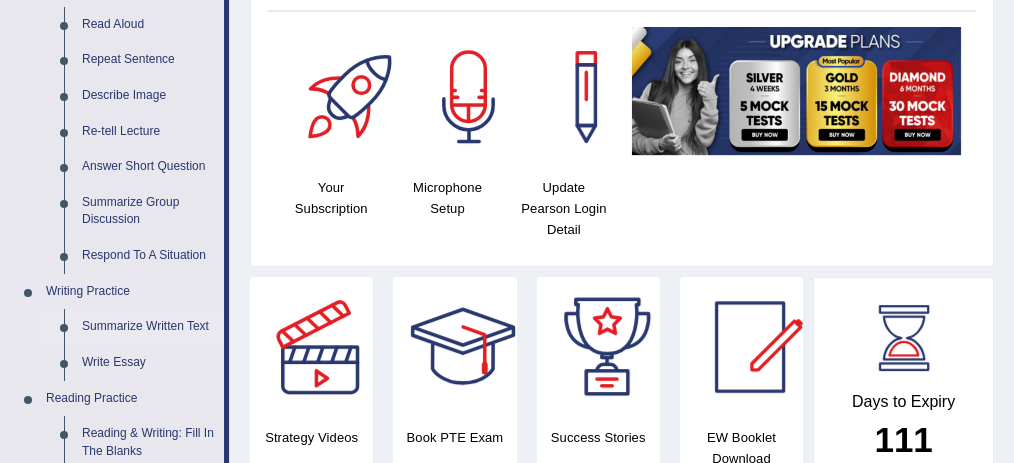 scroll, scrollTop: 133, scrollLeft: 0, axis: vertical 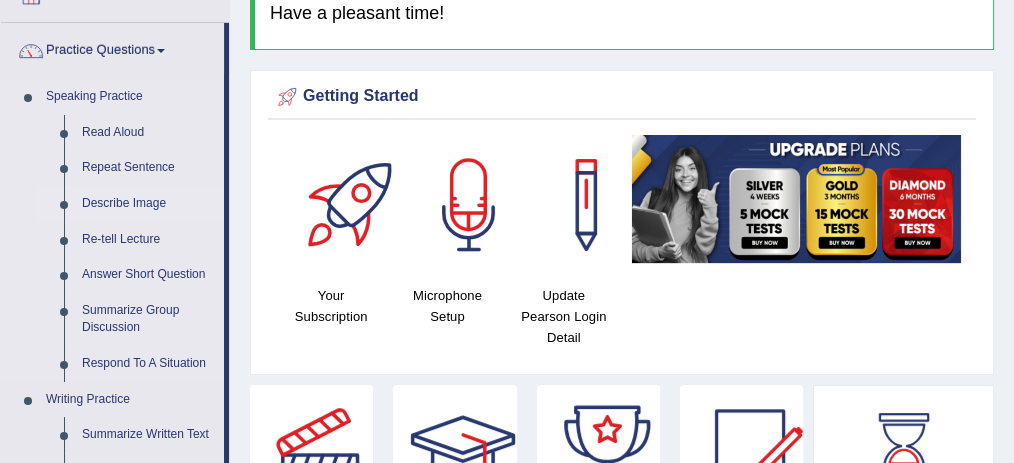 click on "Describe Image" at bounding box center [148, 204] 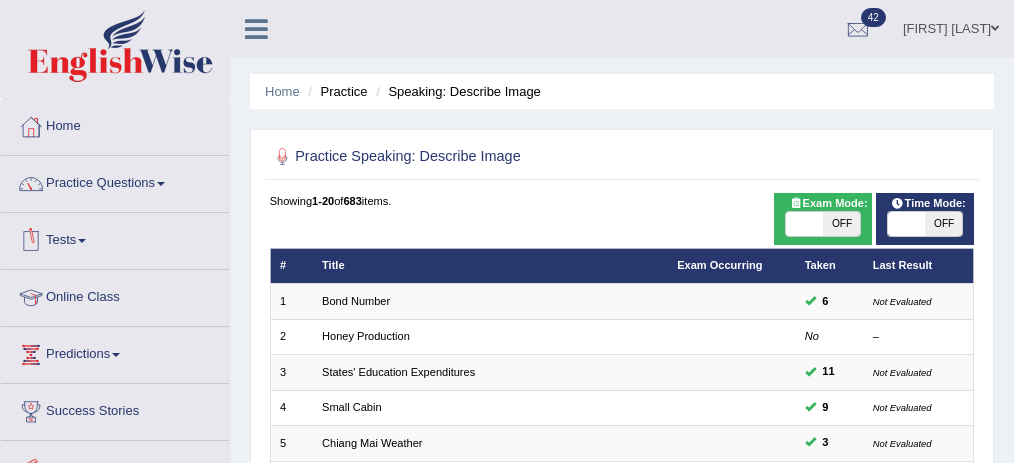 scroll, scrollTop: 0, scrollLeft: 0, axis: both 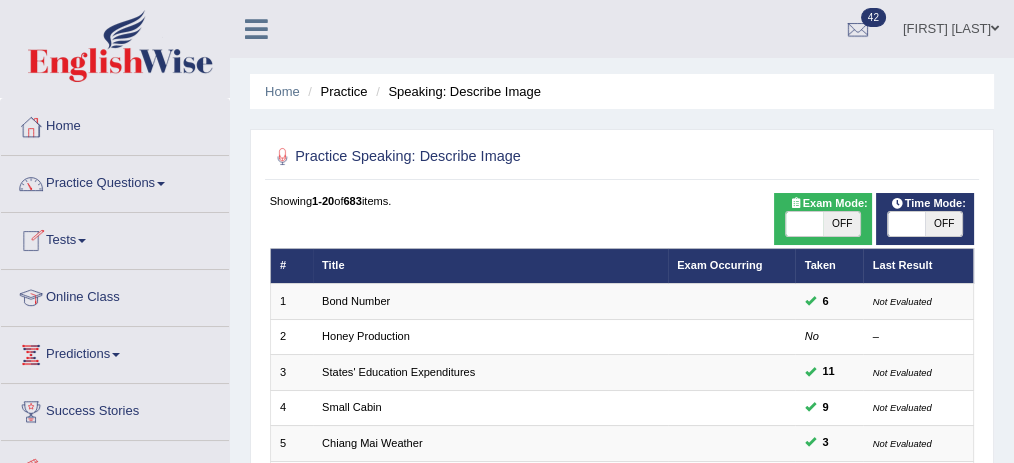 click on "OFF" at bounding box center (841, 224) 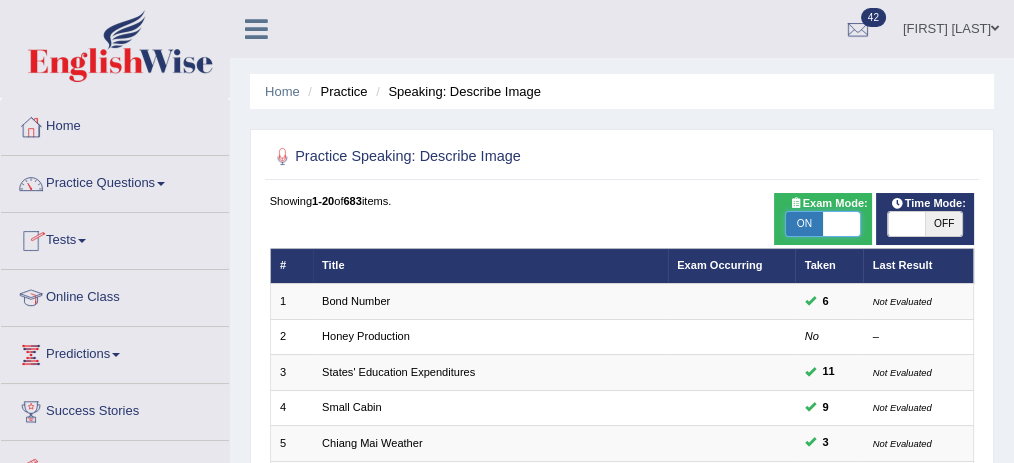 checkbox on "true" 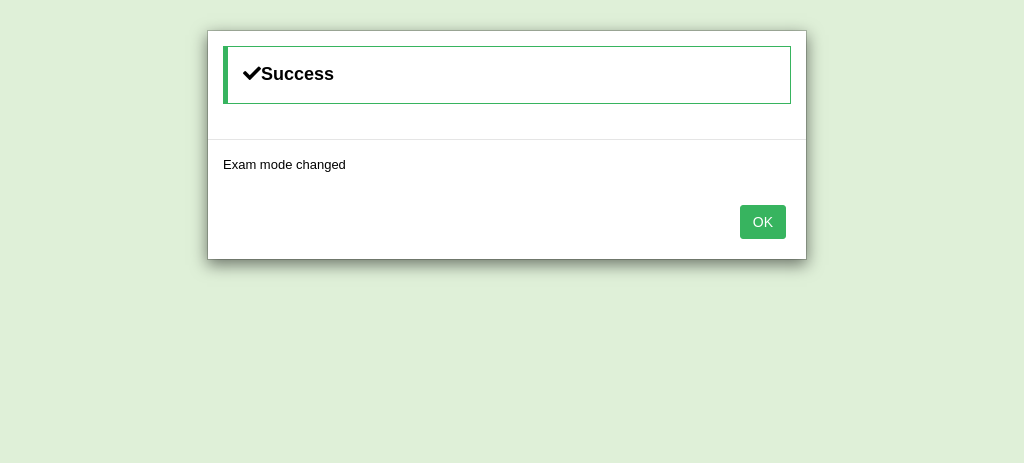 click on "OK" at bounding box center (763, 222) 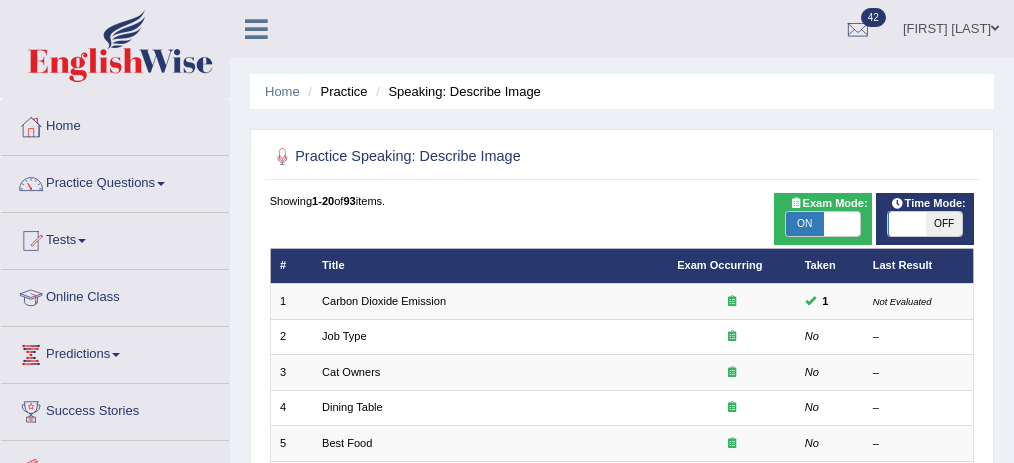 scroll, scrollTop: 0, scrollLeft: 0, axis: both 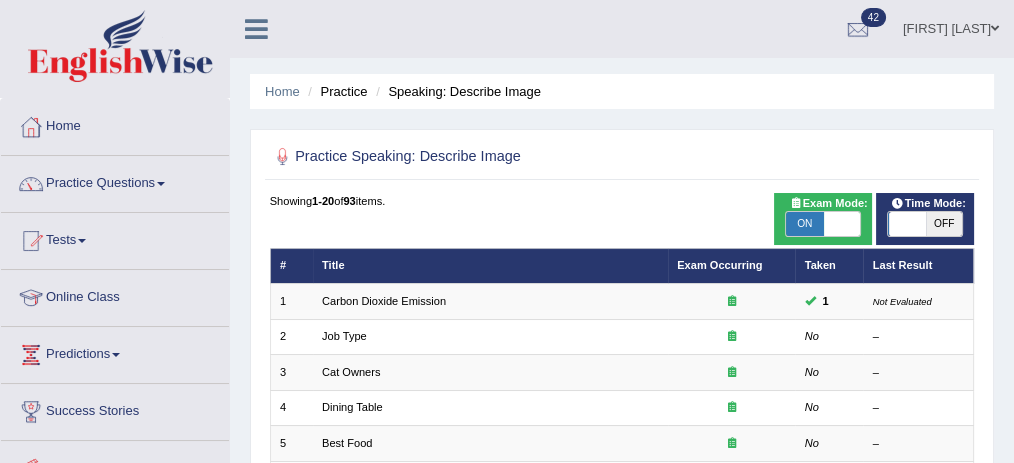 click on "Carbon Dioxide Emission" at bounding box center (384, 301) 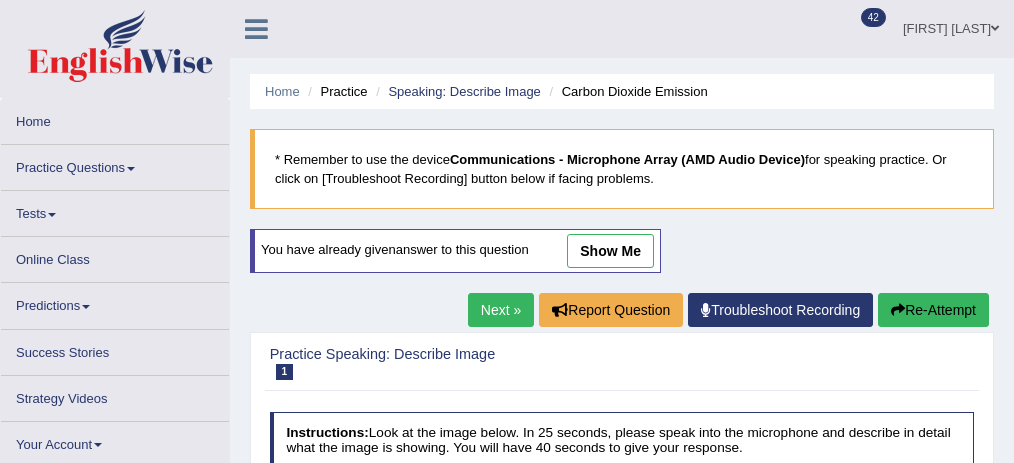 scroll, scrollTop: 266, scrollLeft: 0, axis: vertical 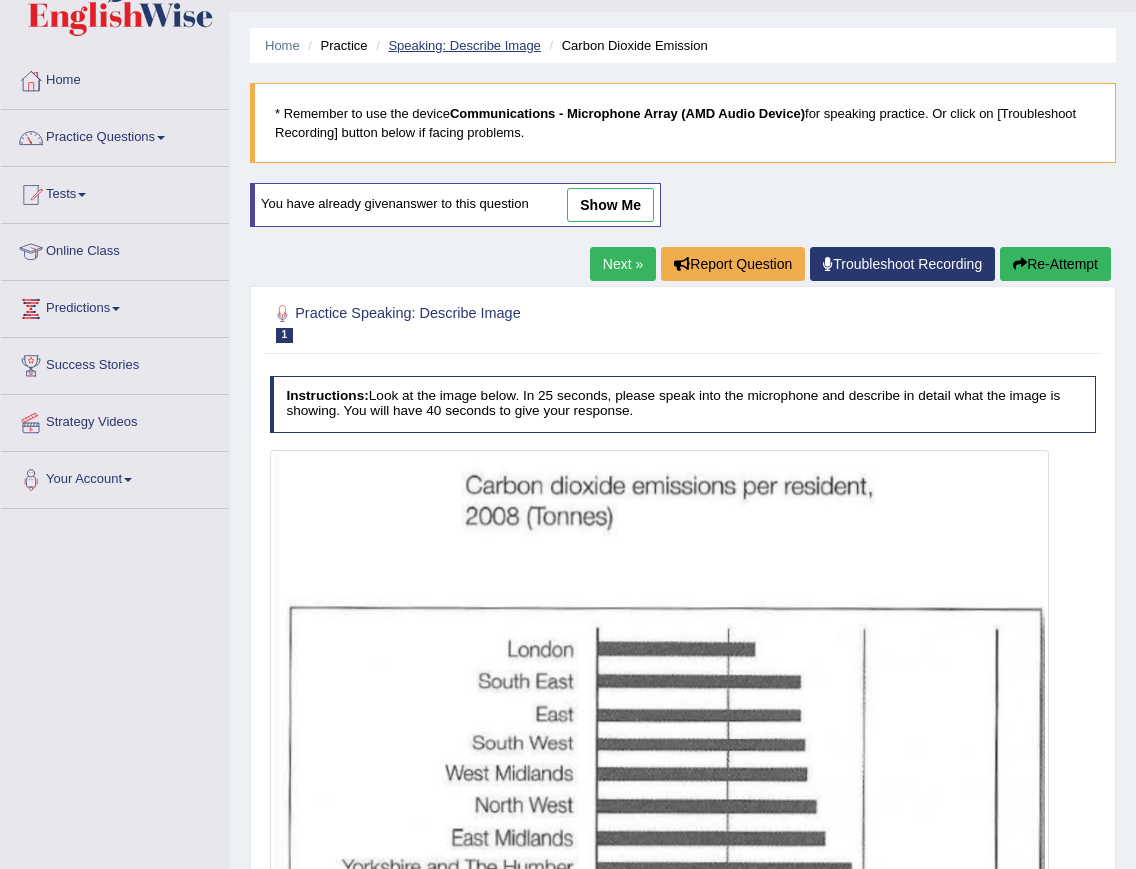click on "Speaking: Describe Image" at bounding box center (464, 45) 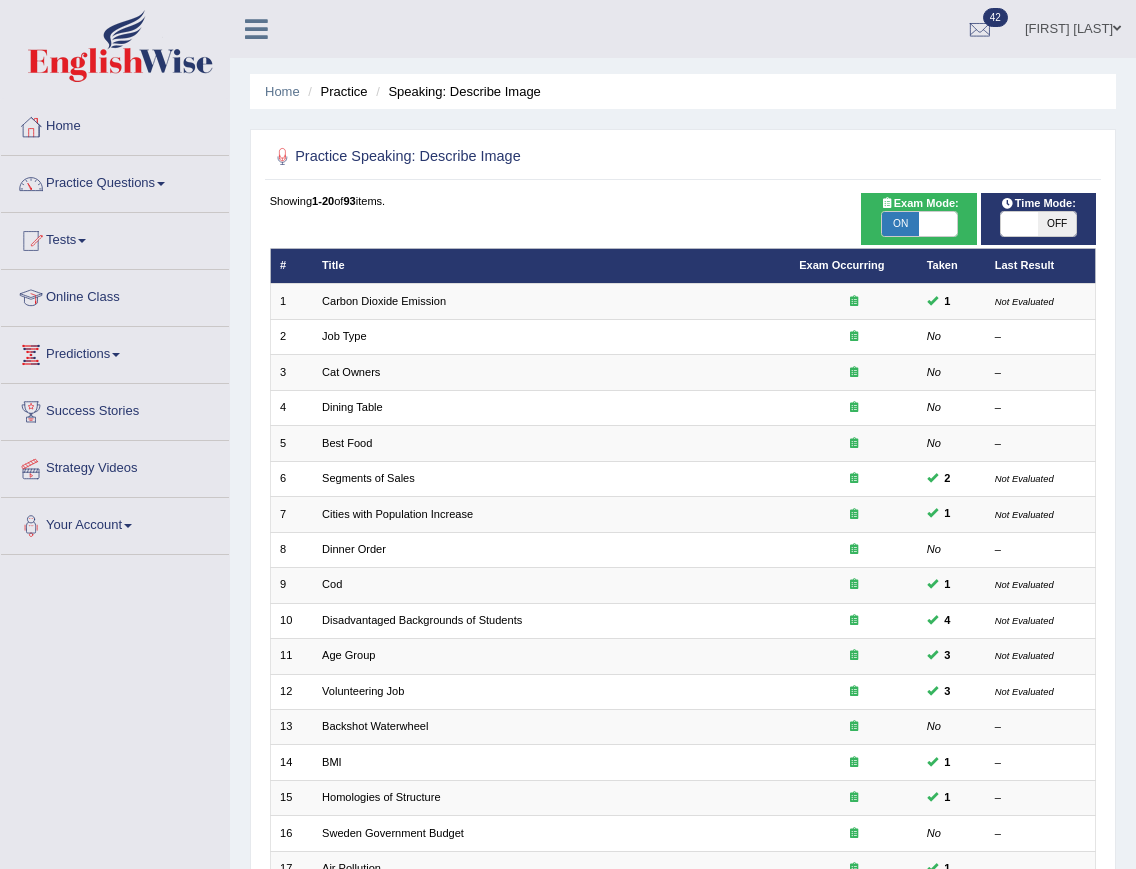 scroll, scrollTop: 0, scrollLeft: 0, axis: both 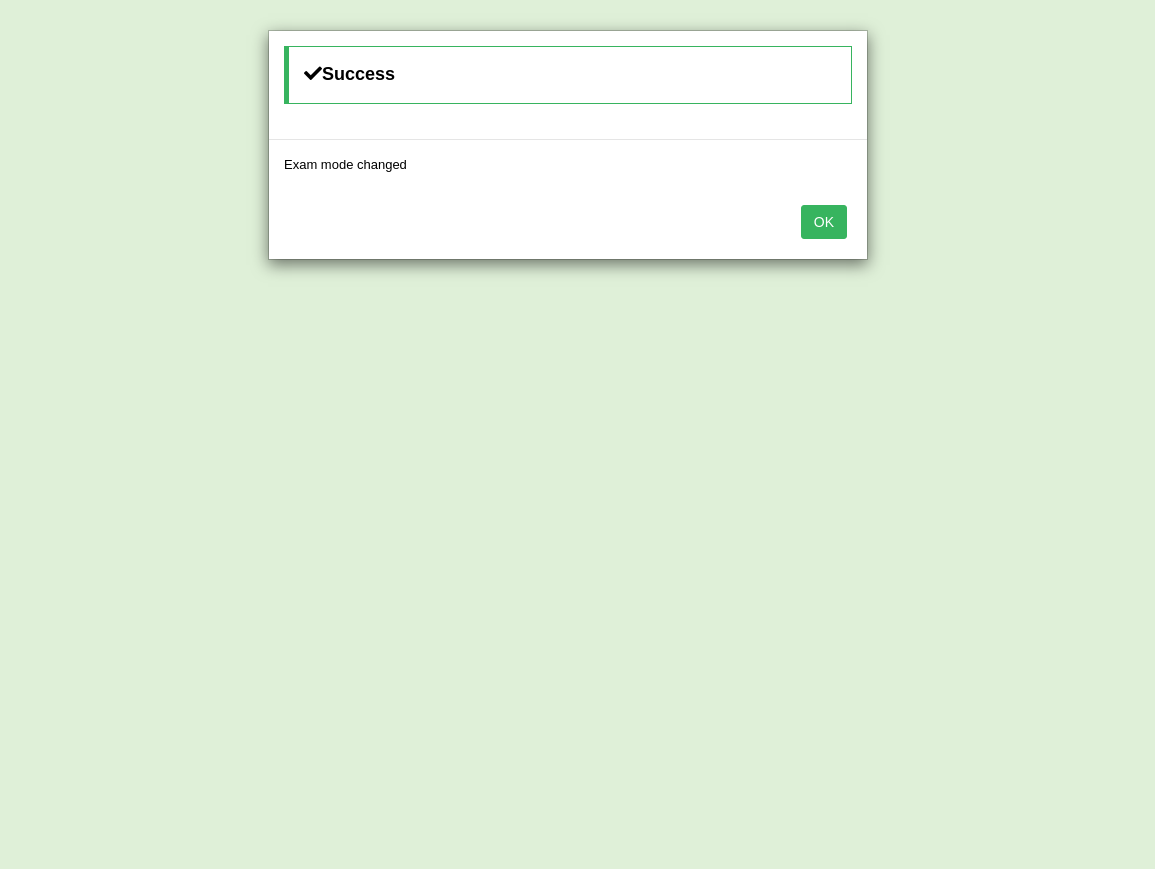 click on "OK" at bounding box center (824, 222) 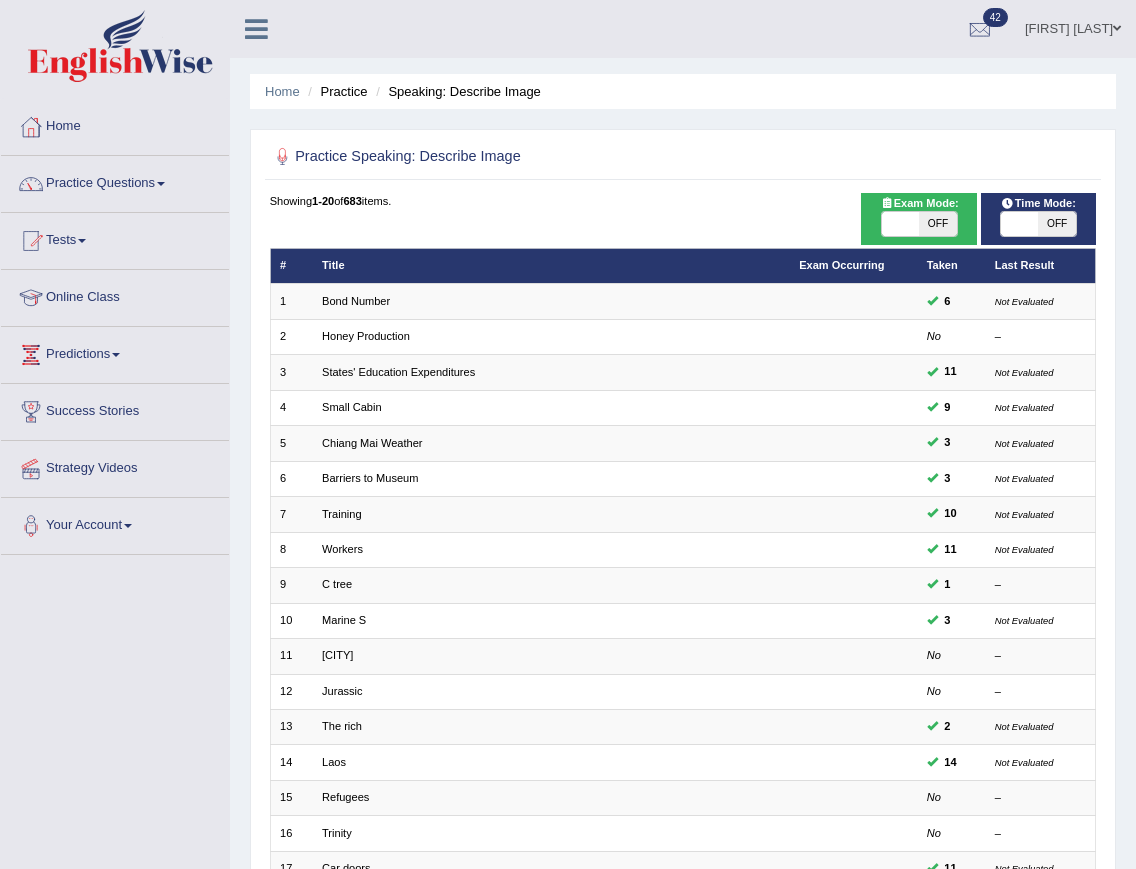 scroll, scrollTop: 20, scrollLeft: 0, axis: vertical 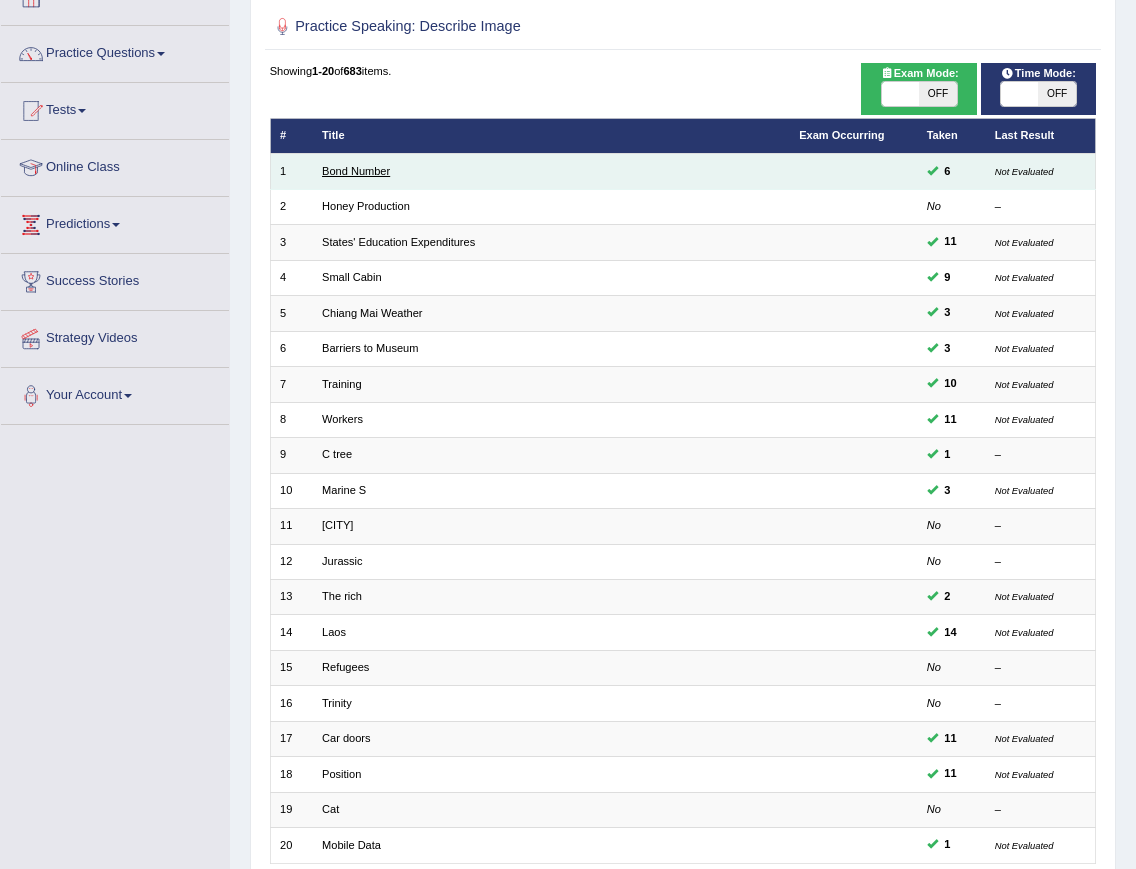 click on "Bond Number" at bounding box center (356, 171) 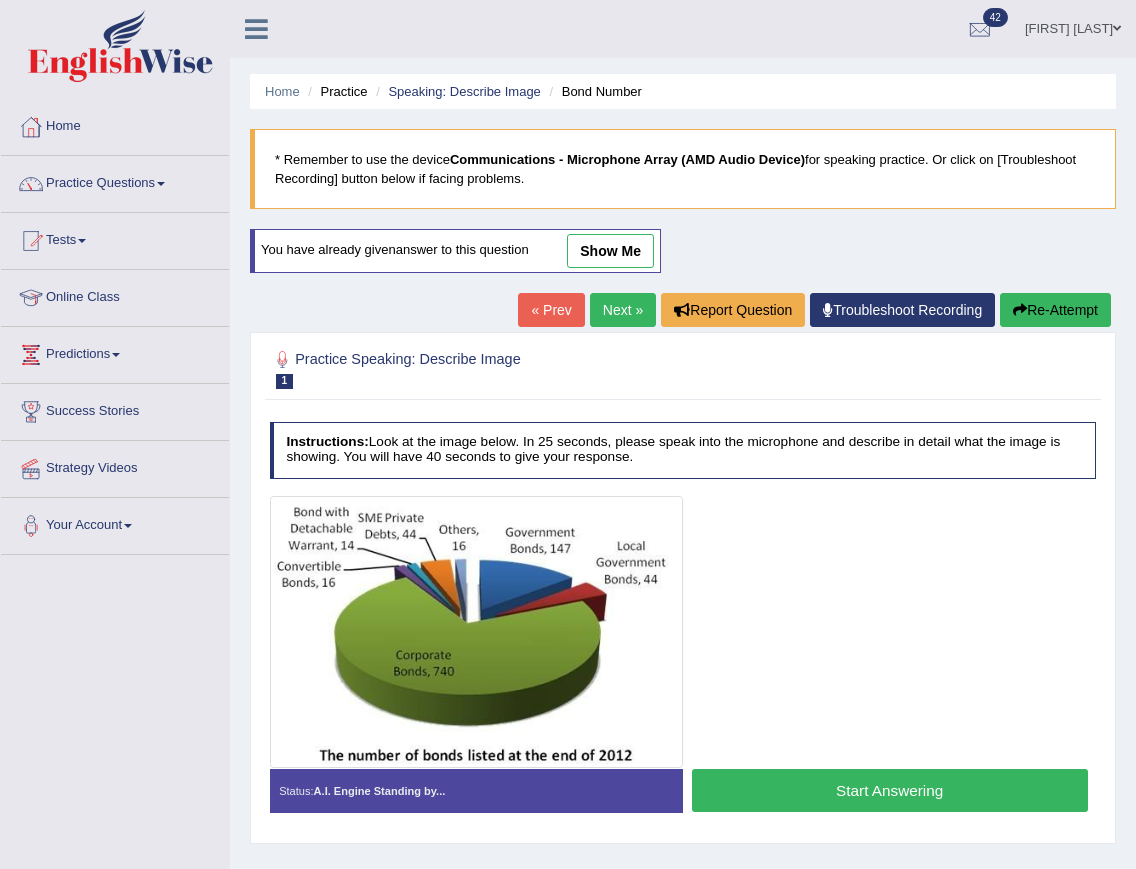 scroll, scrollTop: 0, scrollLeft: 0, axis: both 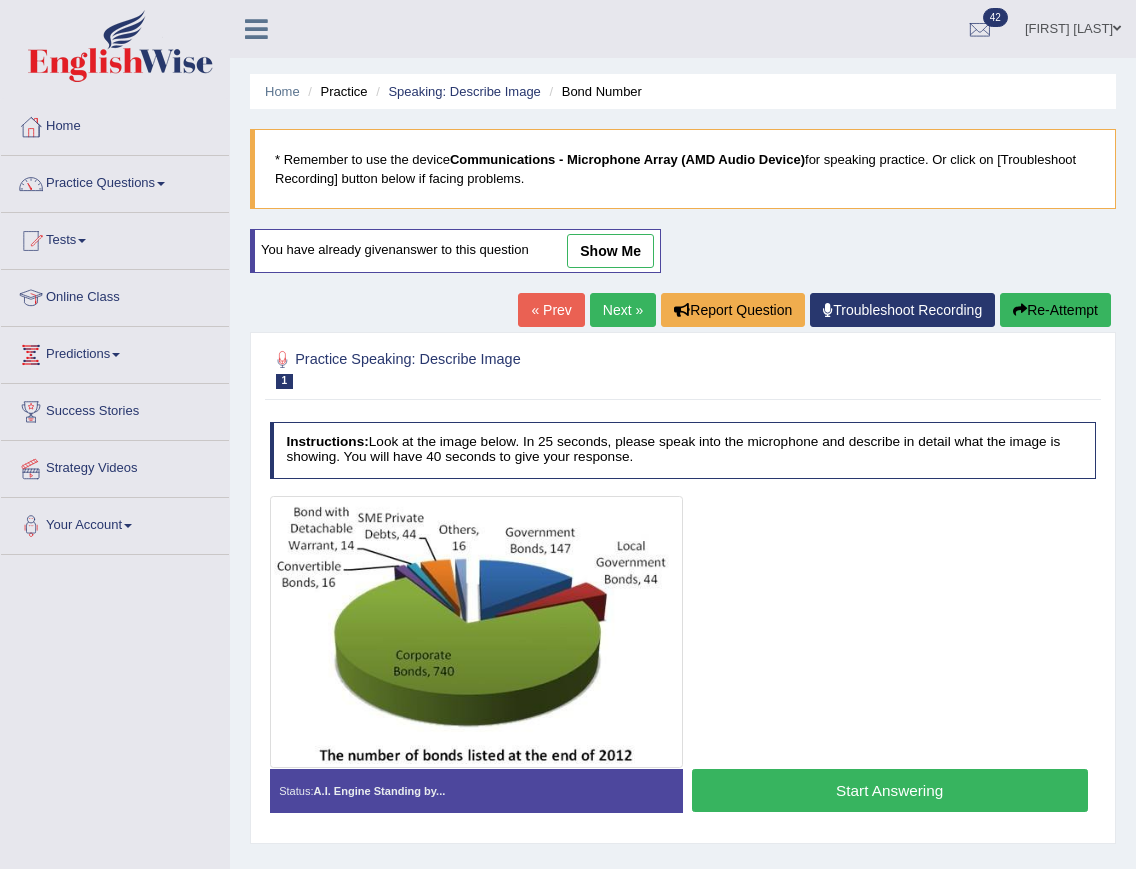 click on "Next »" at bounding box center (623, 310) 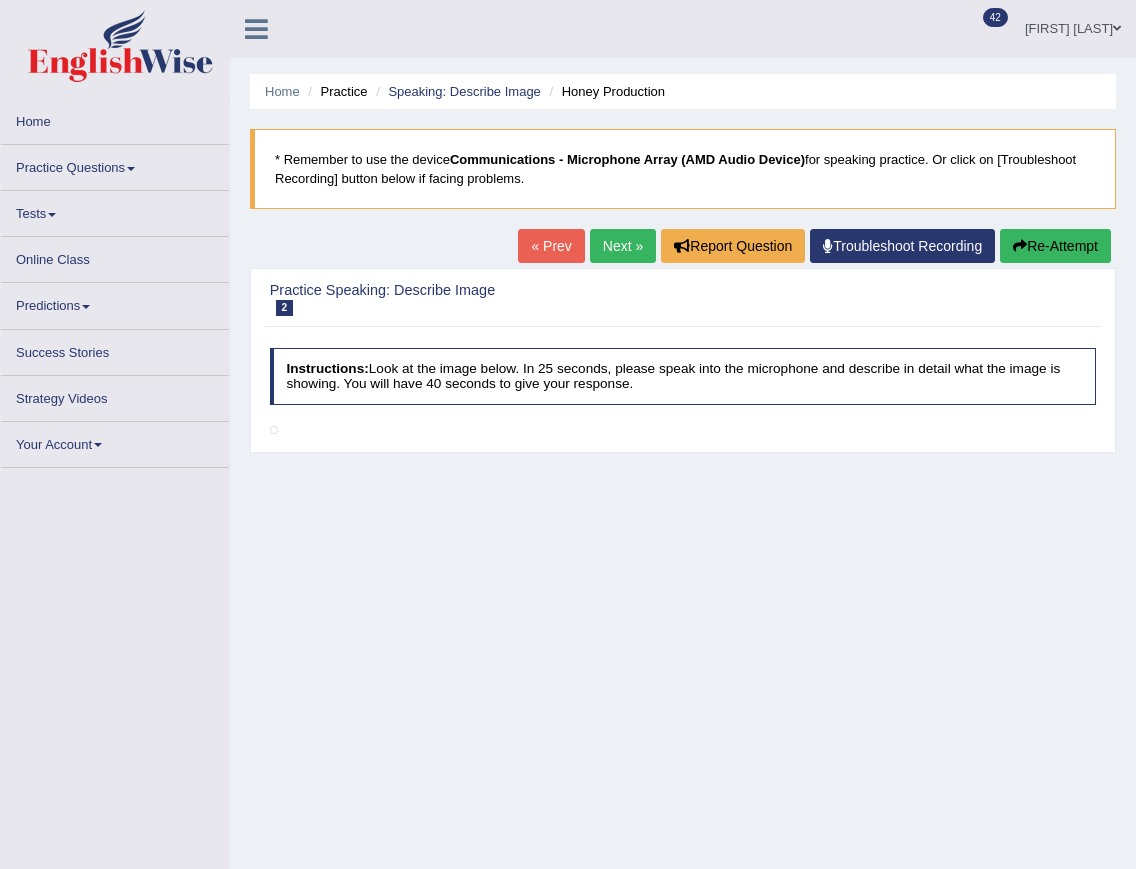 scroll, scrollTop: 0, scrollLeft: 0, axis: both 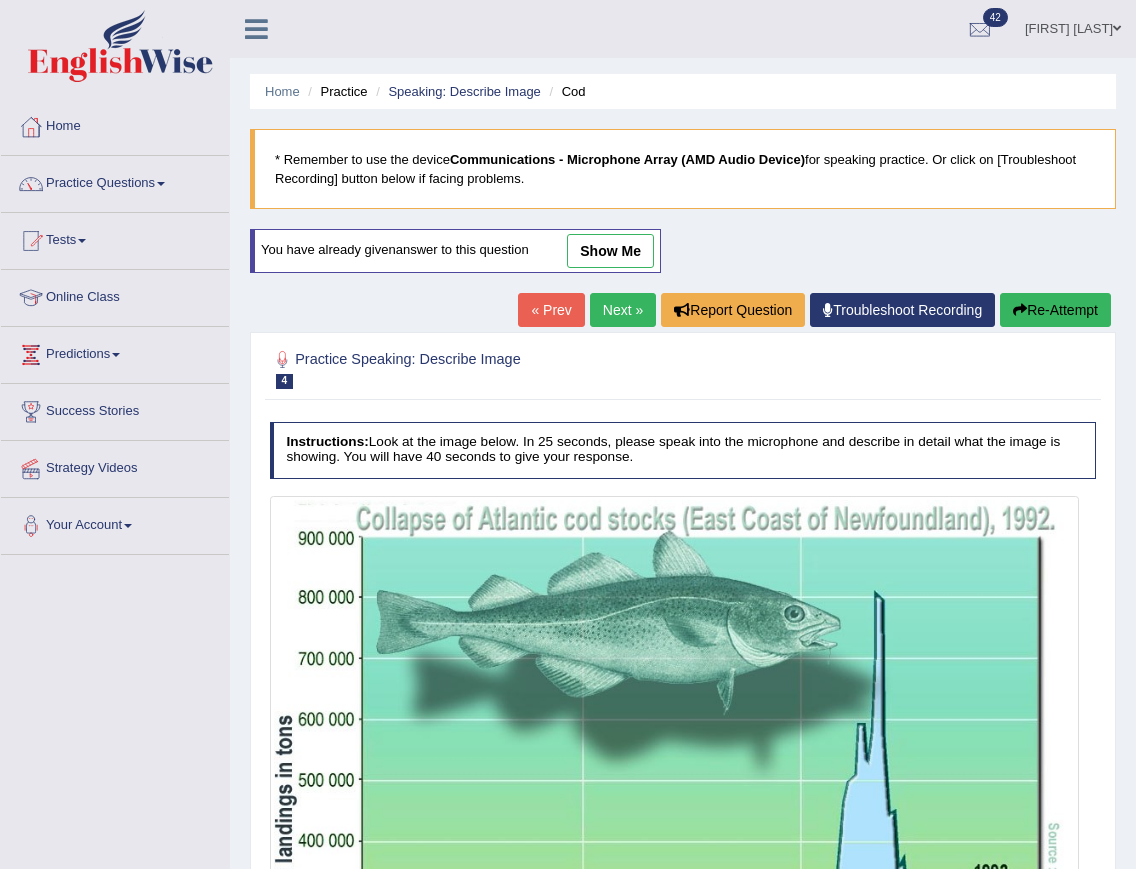 click on "show me" at bounding box center (610, 251) 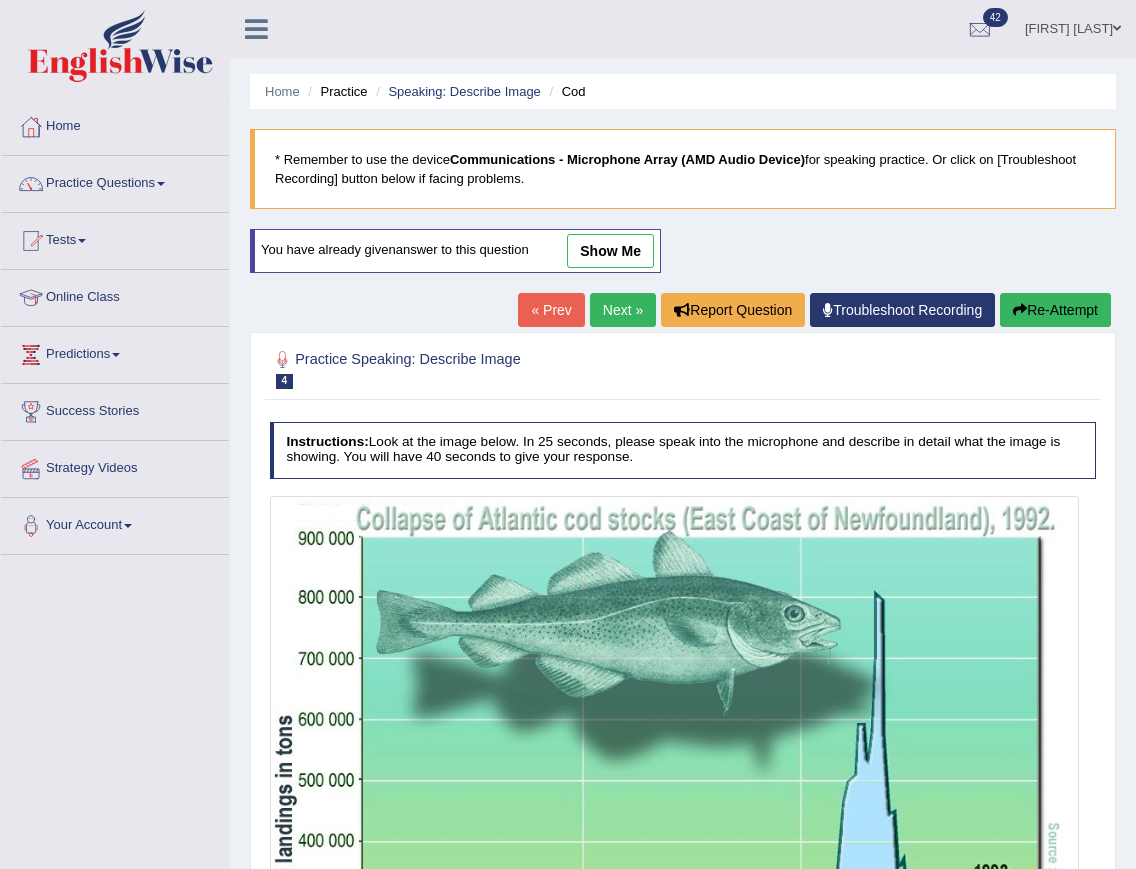 click on "Next »" at bounding box center [623, 310] 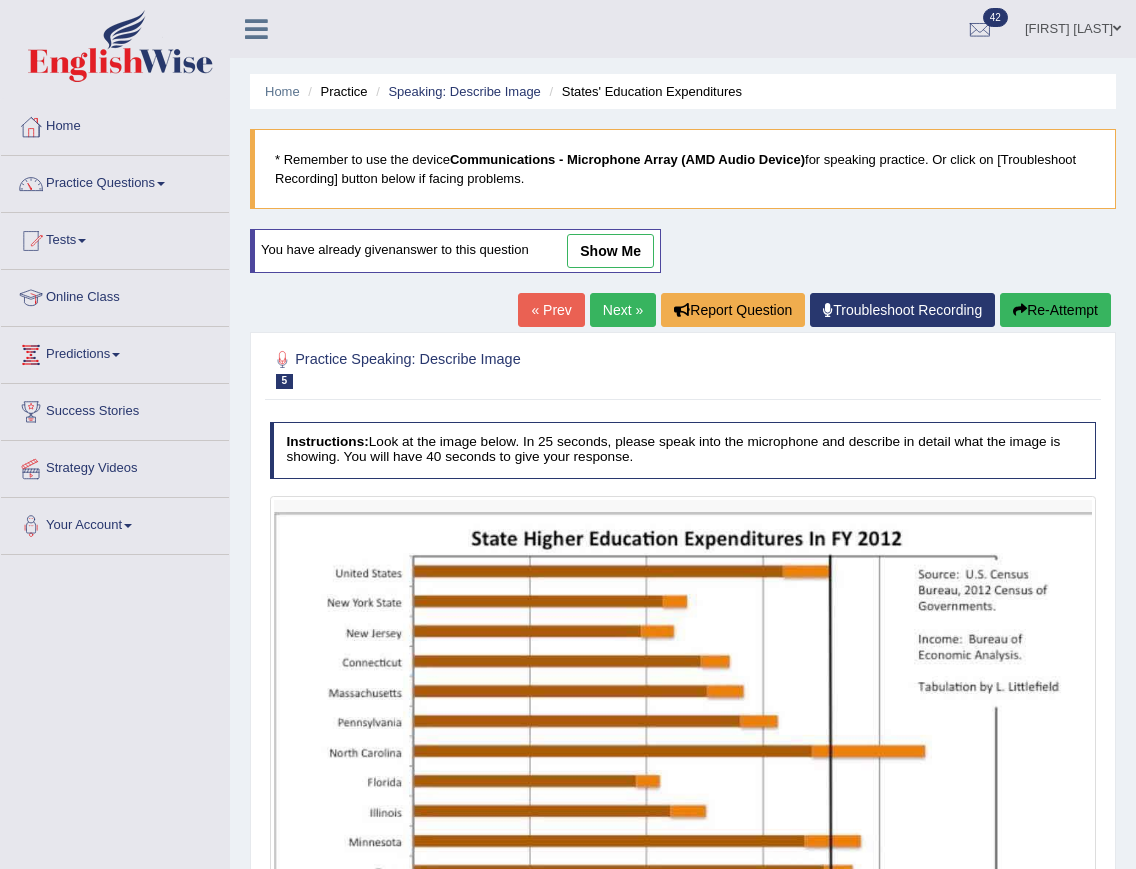 scroll, scrollTop: 0, scrollLeft: 0, axis: both 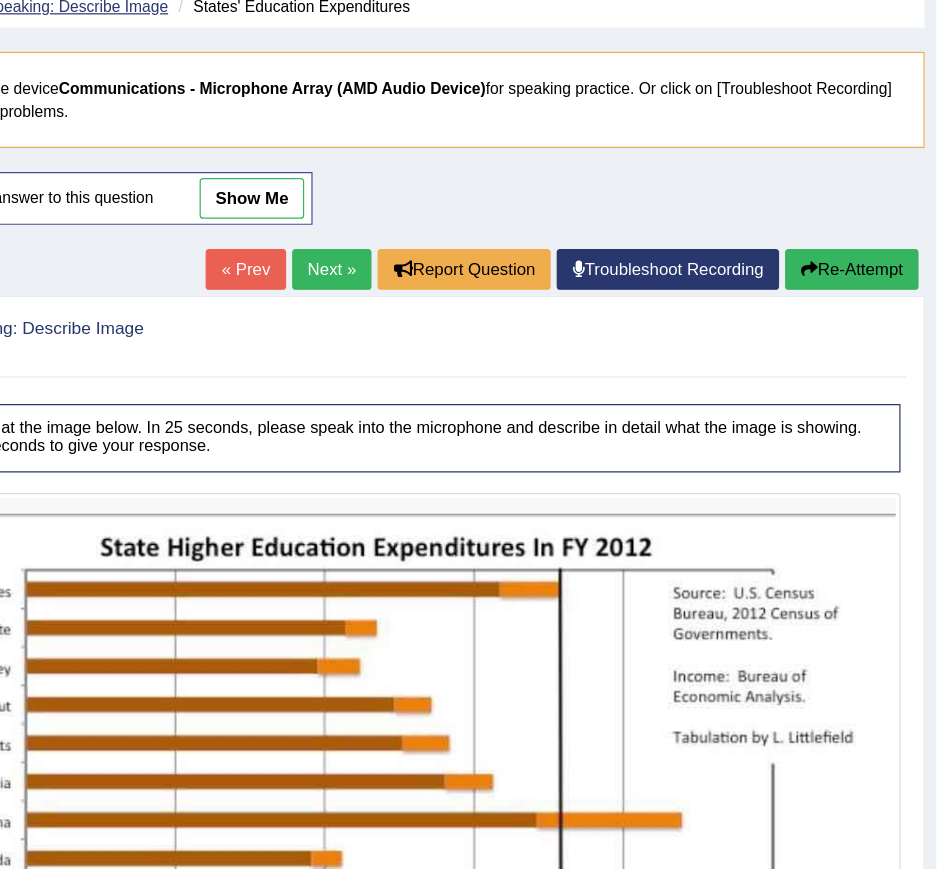 click on "Speaking: Describe Image" at bounding box center [224, 5] 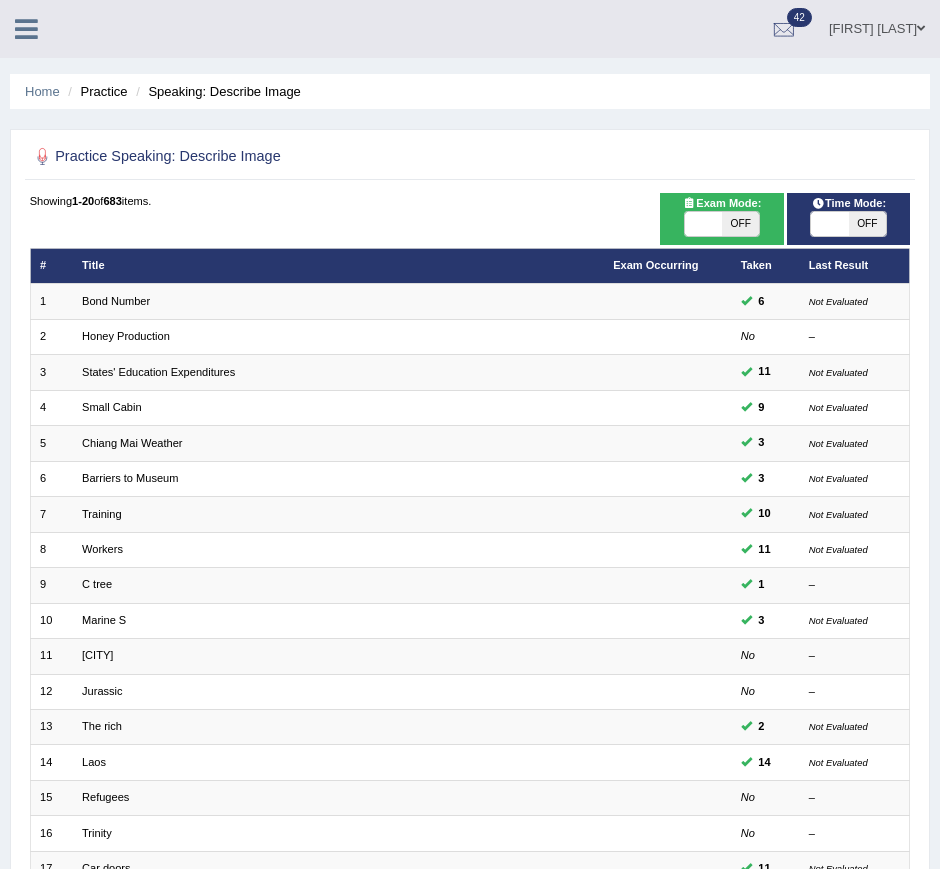 scroll, scrollTop: 0, scrollLeft: 0, axis: both 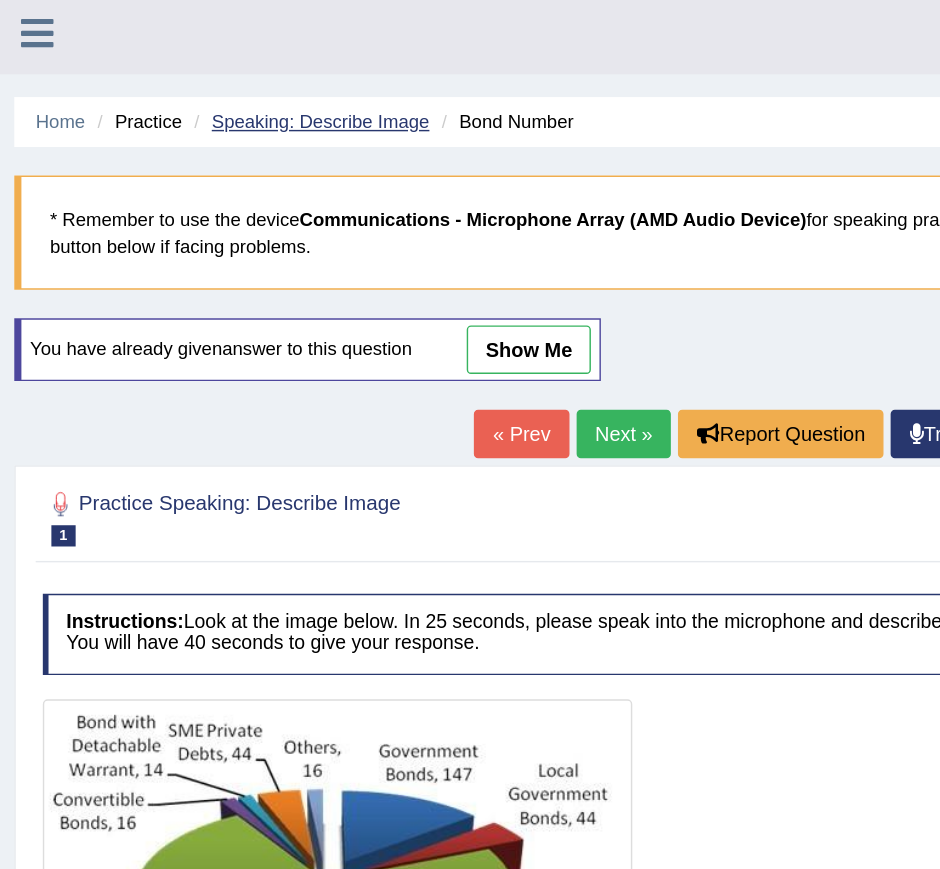 click on "Speaking: Describe Image" at bounding box center (224, 85) 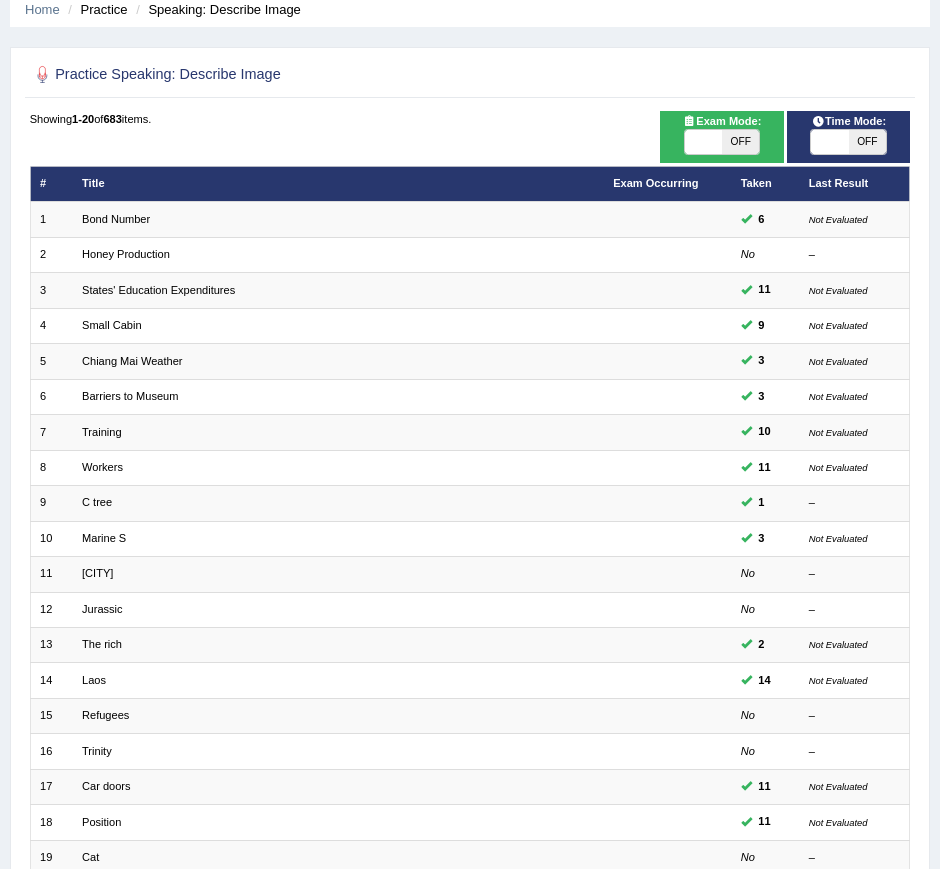 scroll, scrollTop: 0, scrollLeft: 0, axis: both 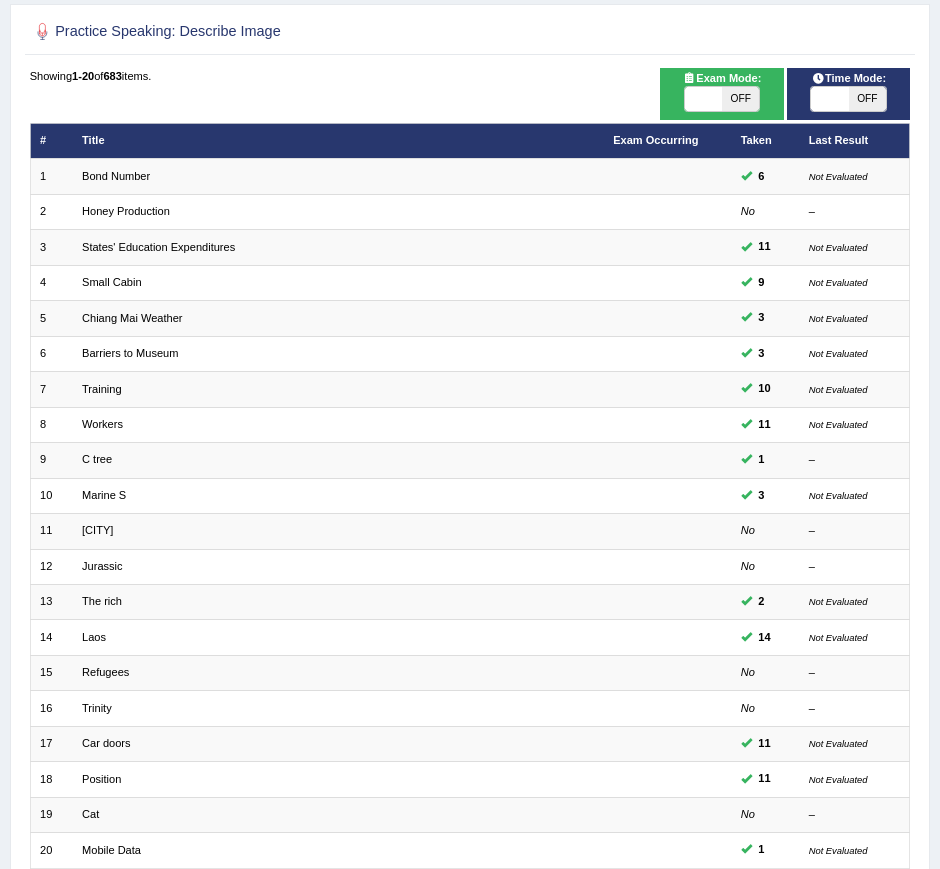 click at bounding box center [703, 99] 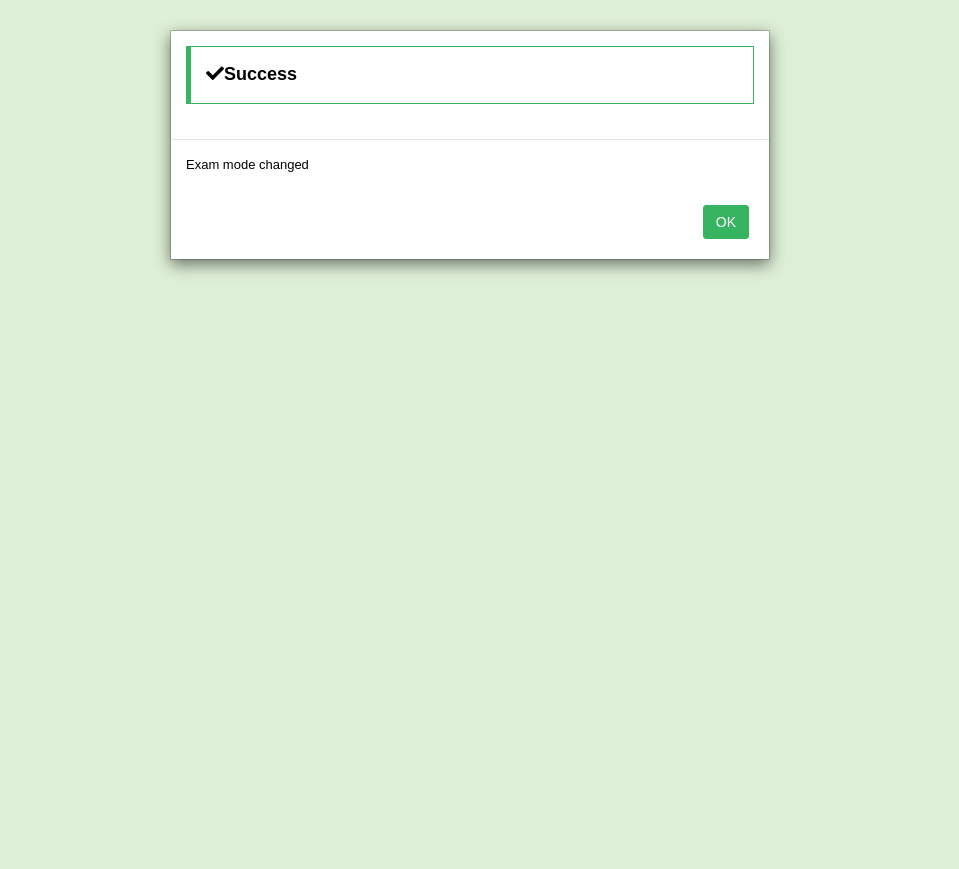 drag, startPoint x: 721, startPoint y: 205, endPoint x: 712, endPoint y: 200, distance: 10.29563 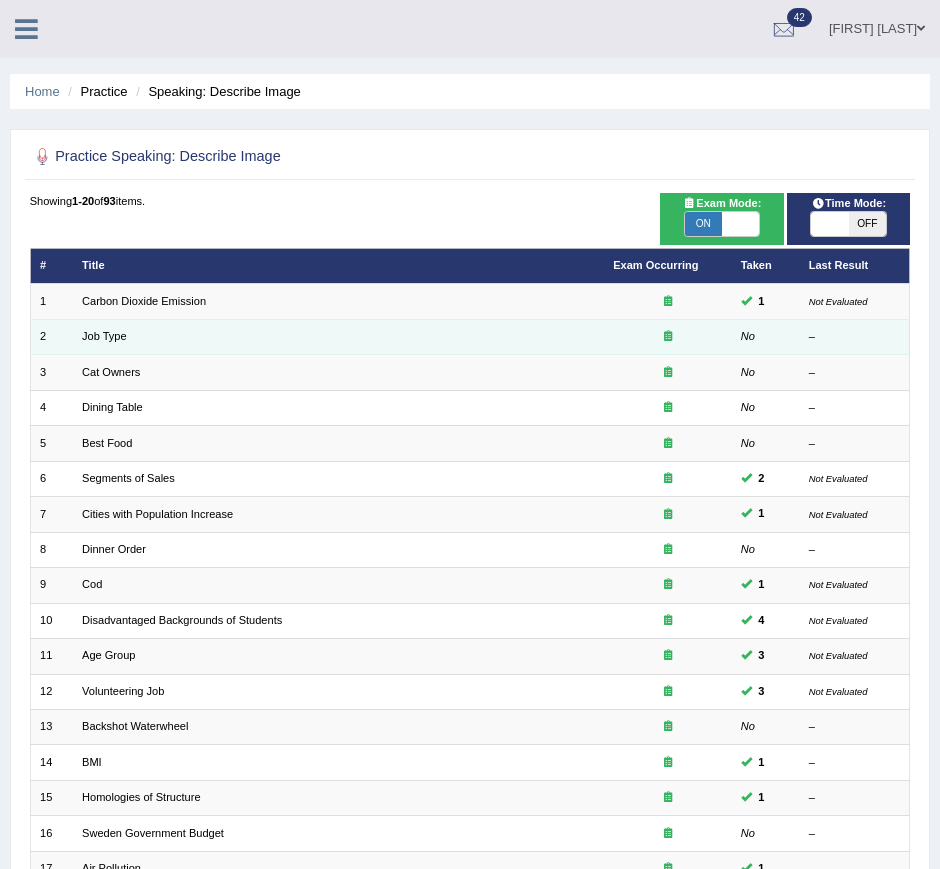 scroll, scrollTop: 125, scrollLeft: 0, axis: vertical 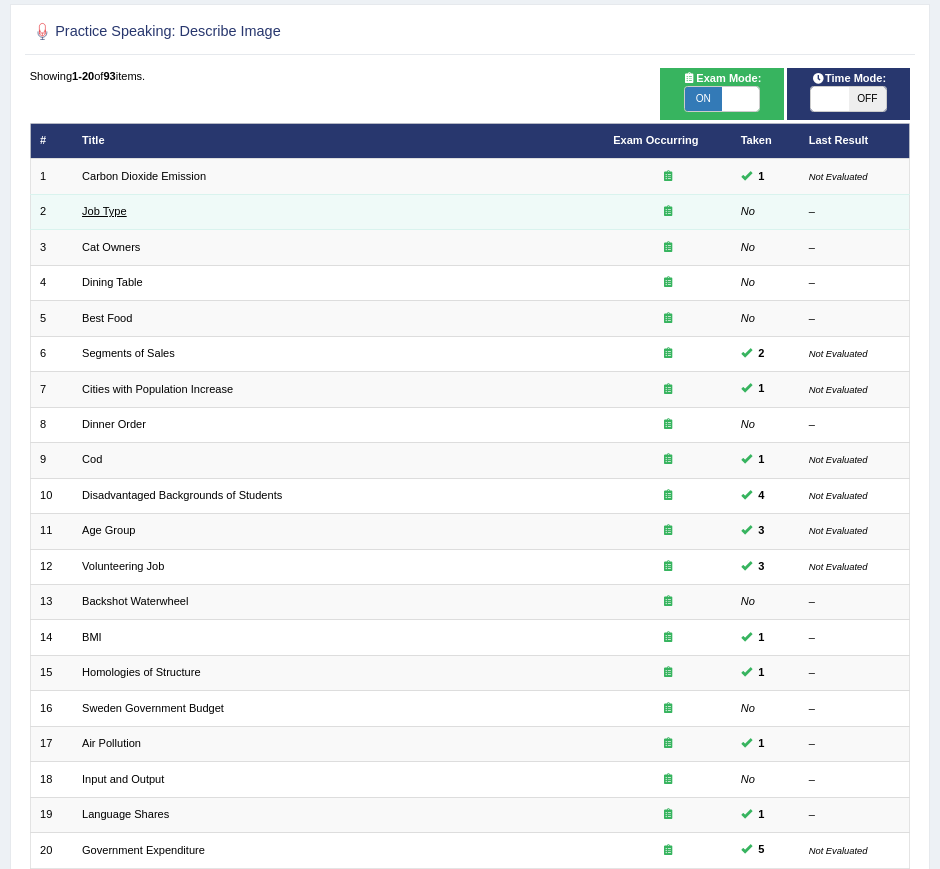 click on "Job Type" at bounding box center (104, 211) 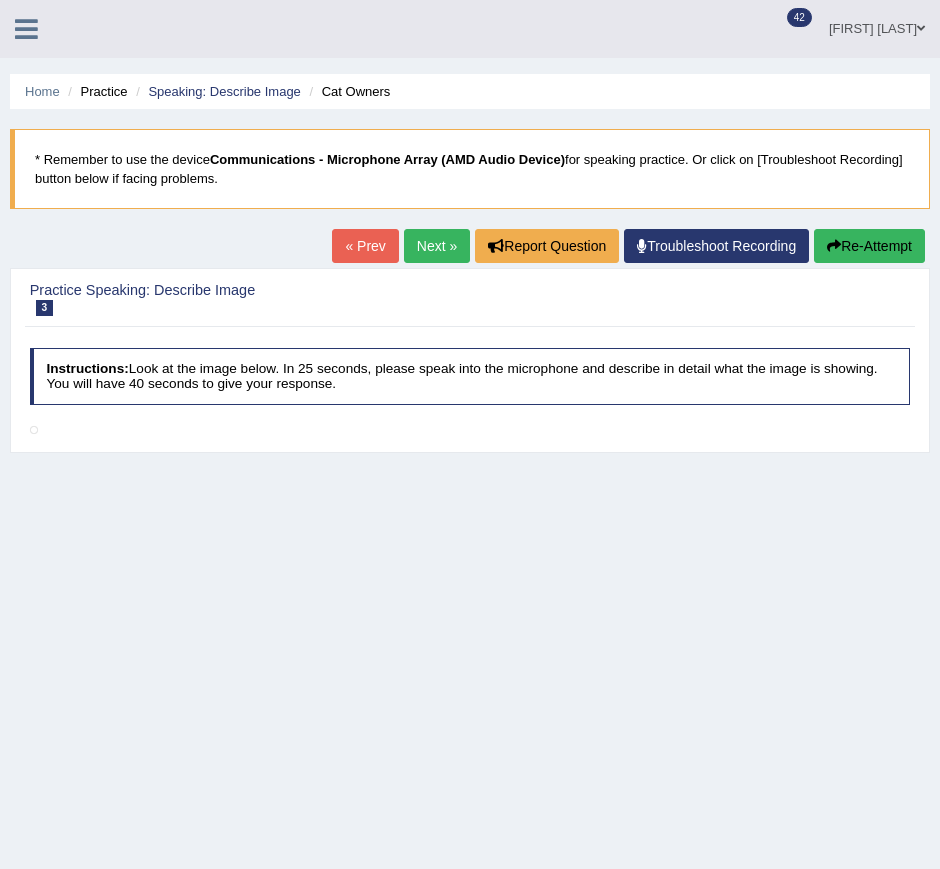scroll, scrollTop: 0, scrollLeft: 0, axis: both 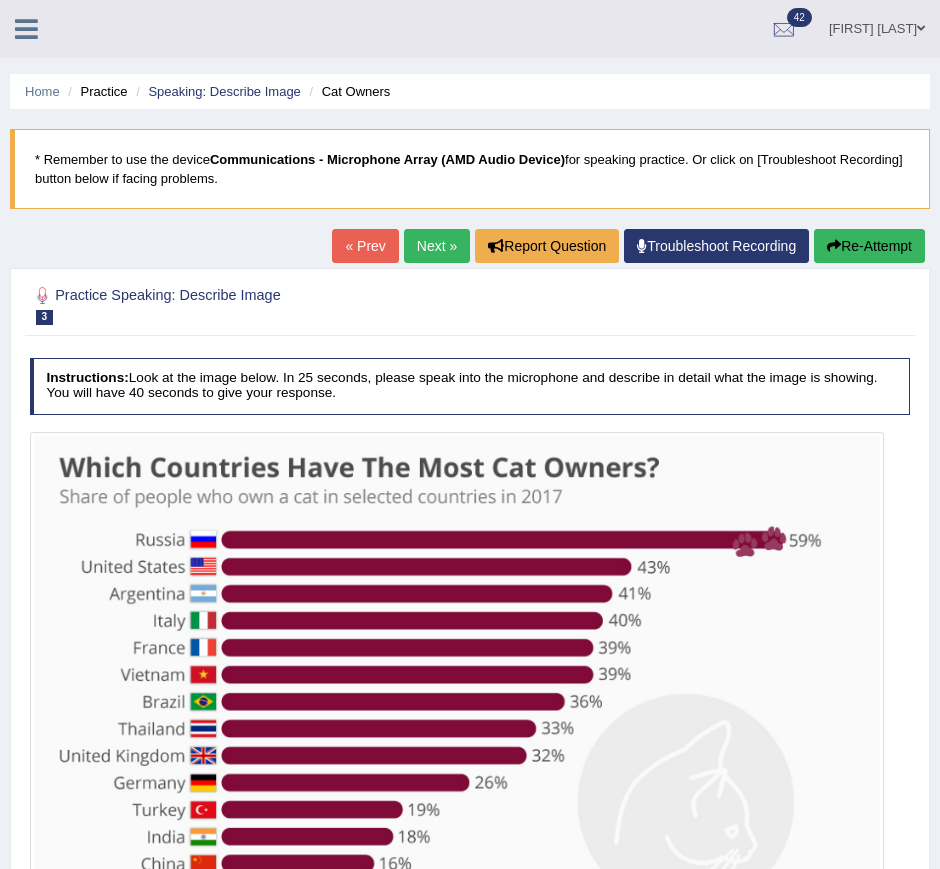 click on "Next »" at bounding box center (437, 246) 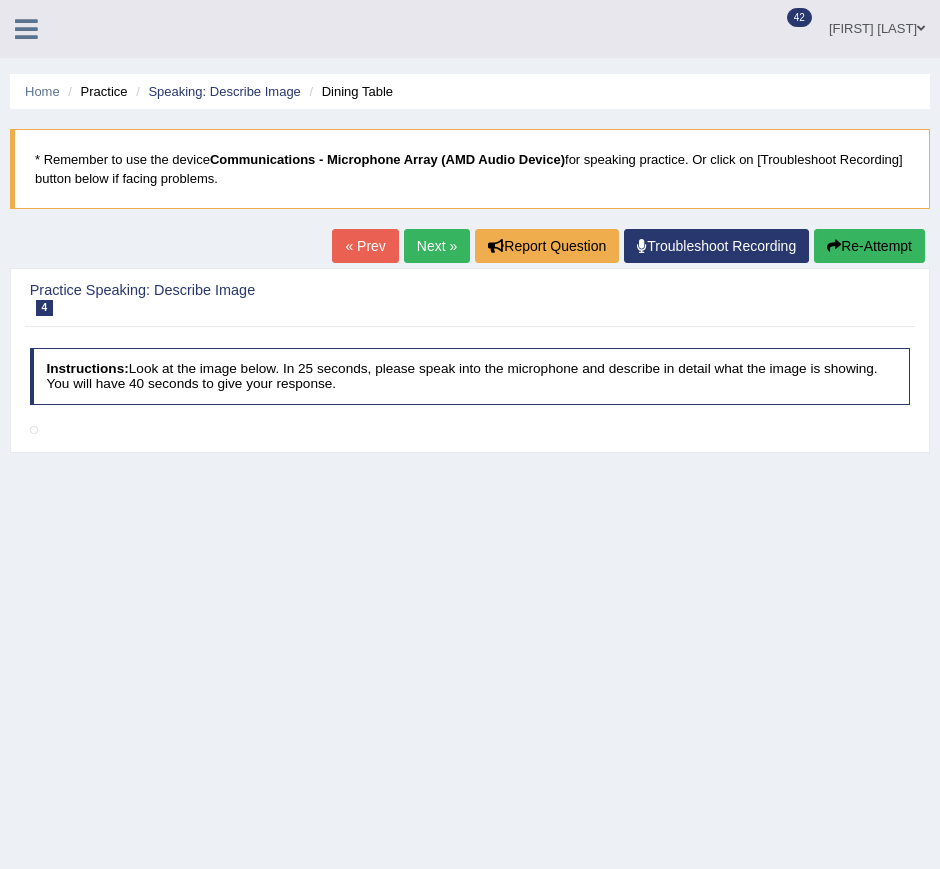 scroll, scrollTop: 0, scrollLeft: 0, axis: both 